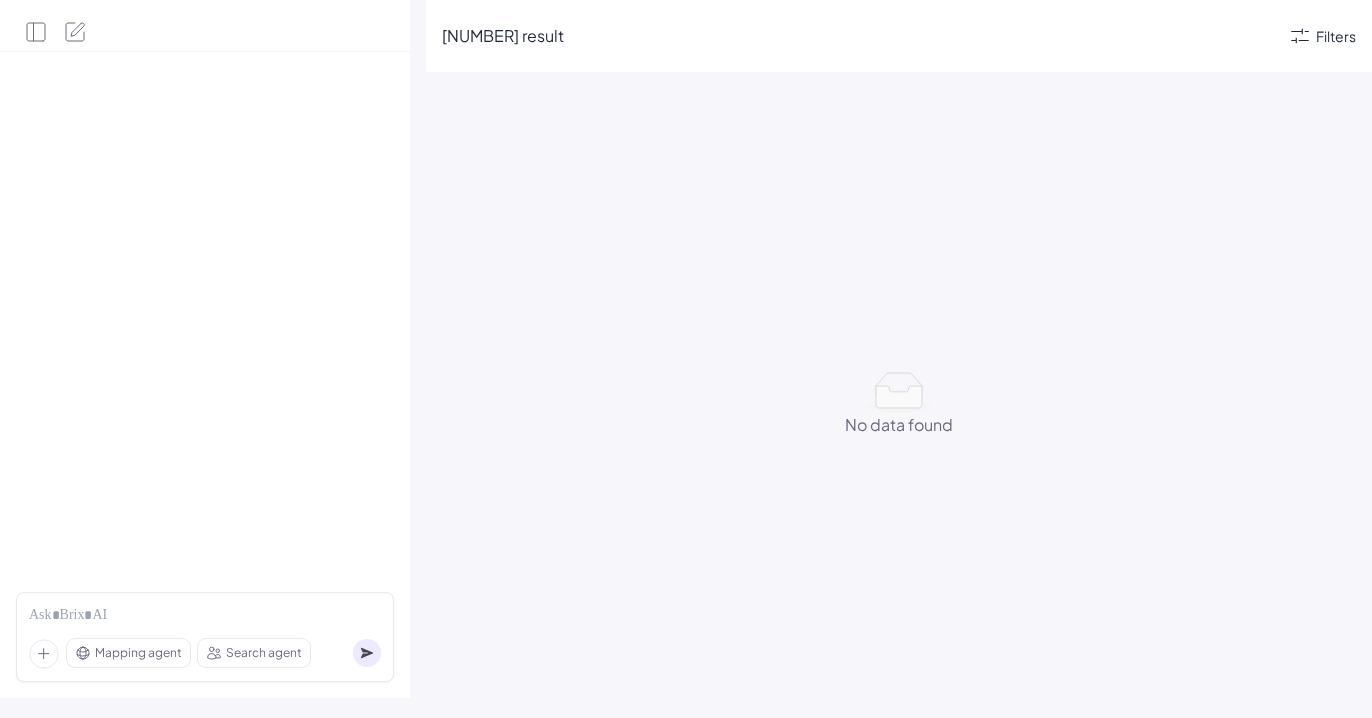 scroll, scrollTop: 0, scrollLeft: 0, axis: both 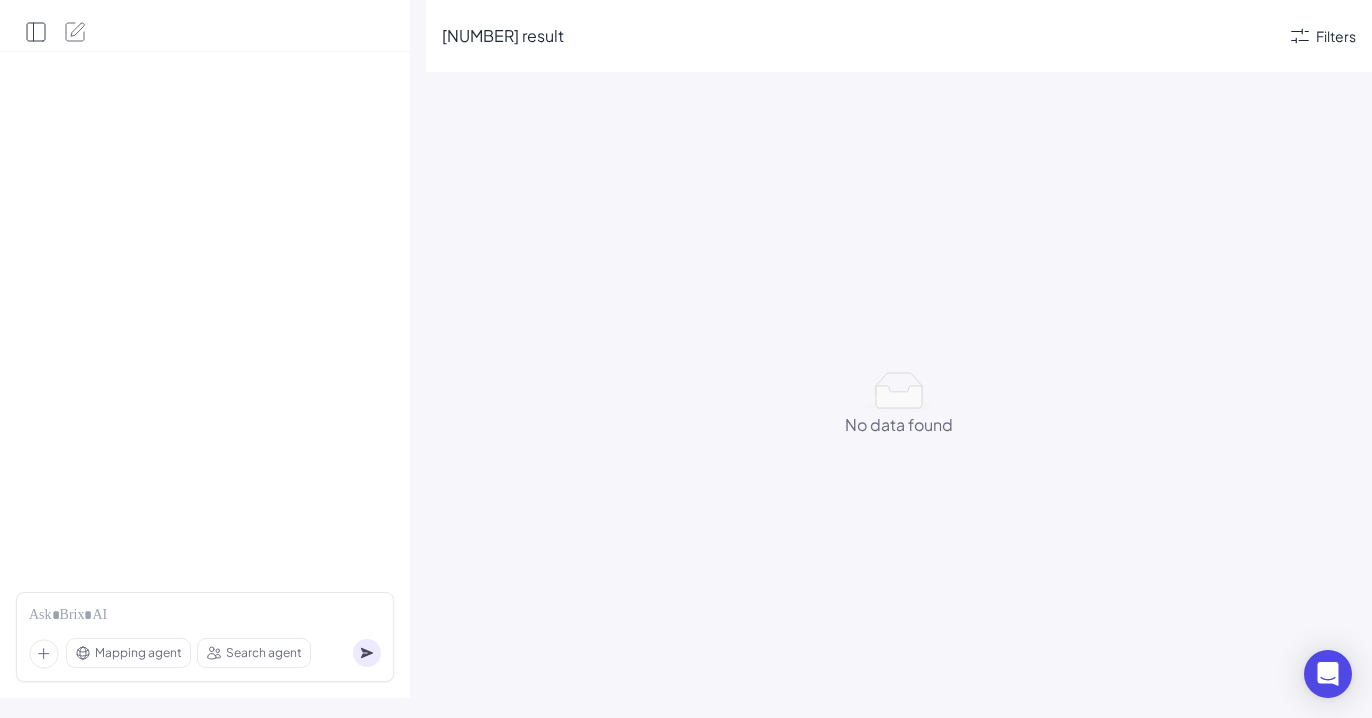click at bounding box center (34, 32) 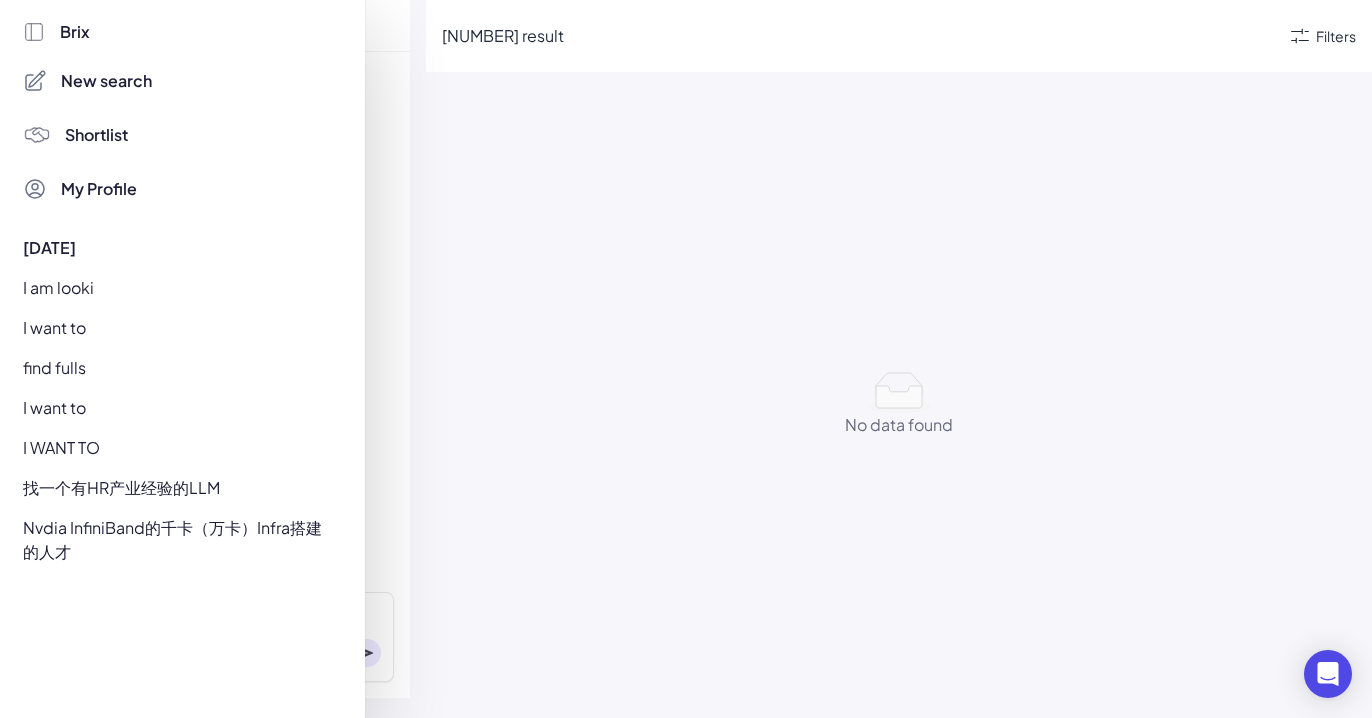 click on "I am looki" at bounding box center (177, 288) 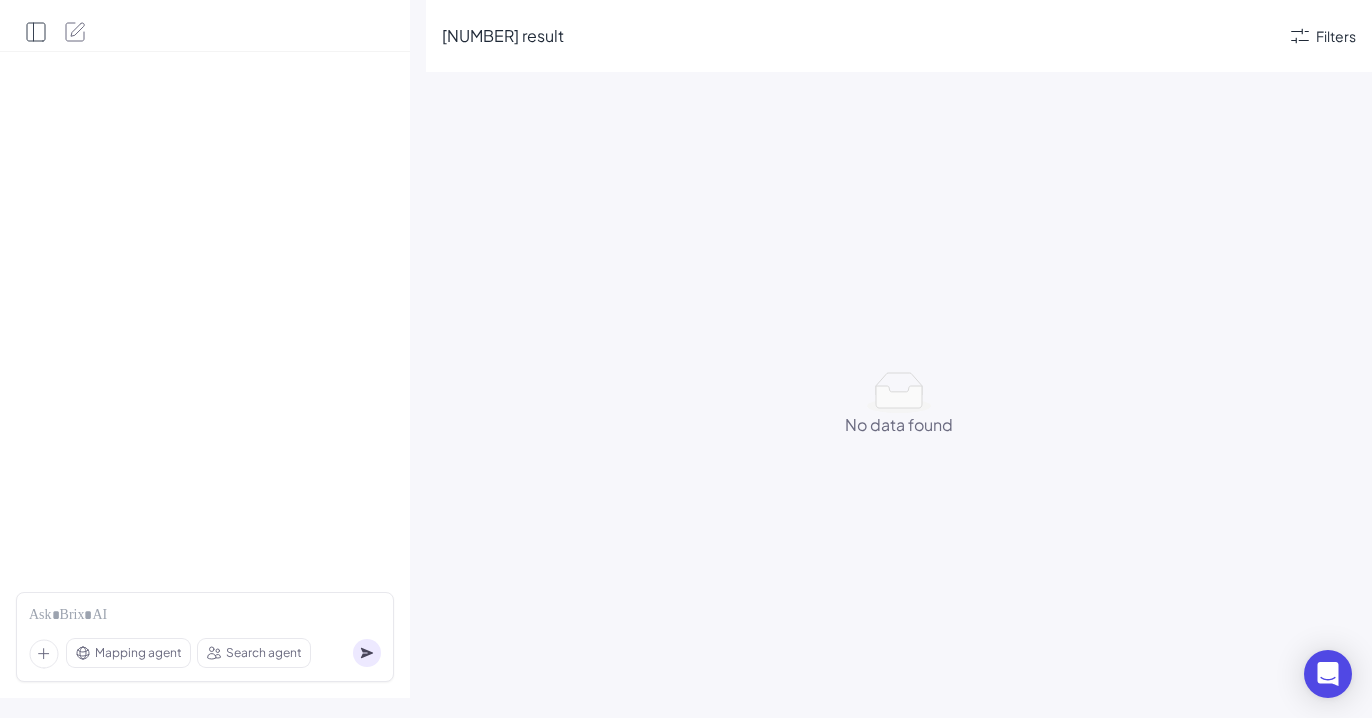 click at bounding box center (36, 32) 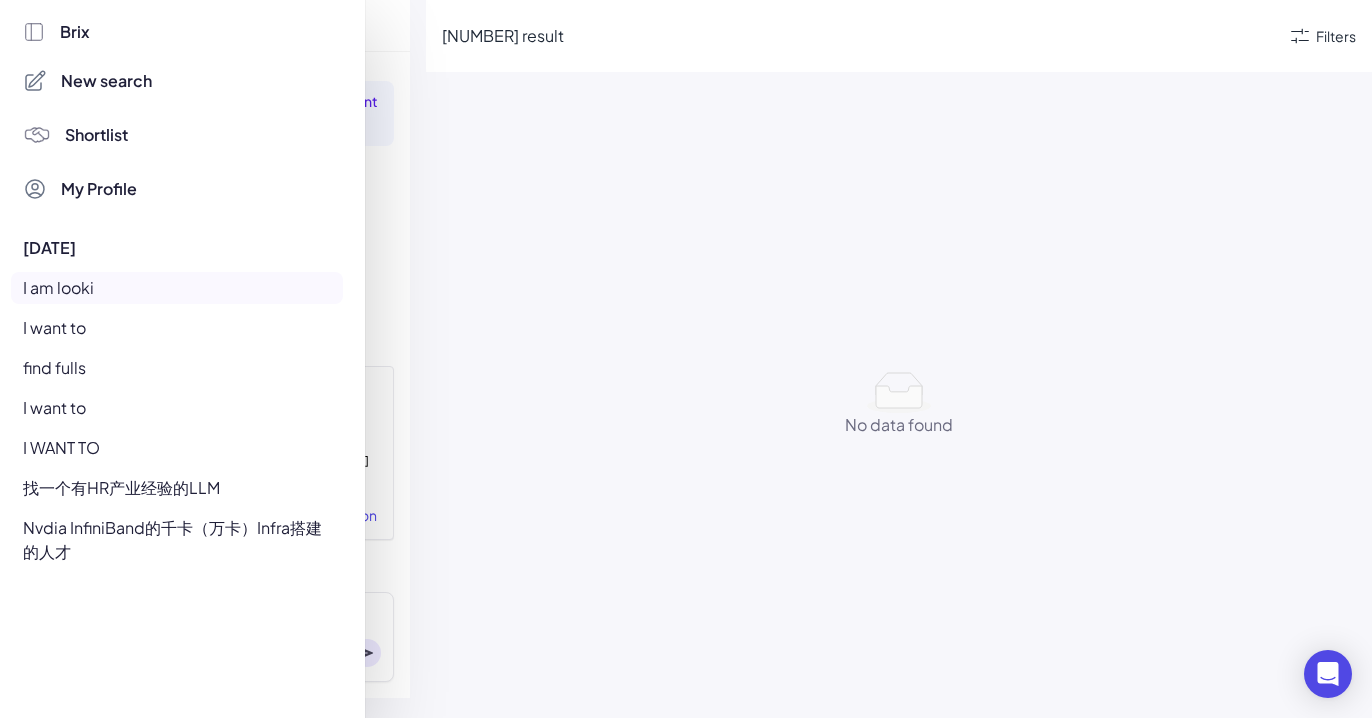 click on "I want to" at bounding box center (177, 328) 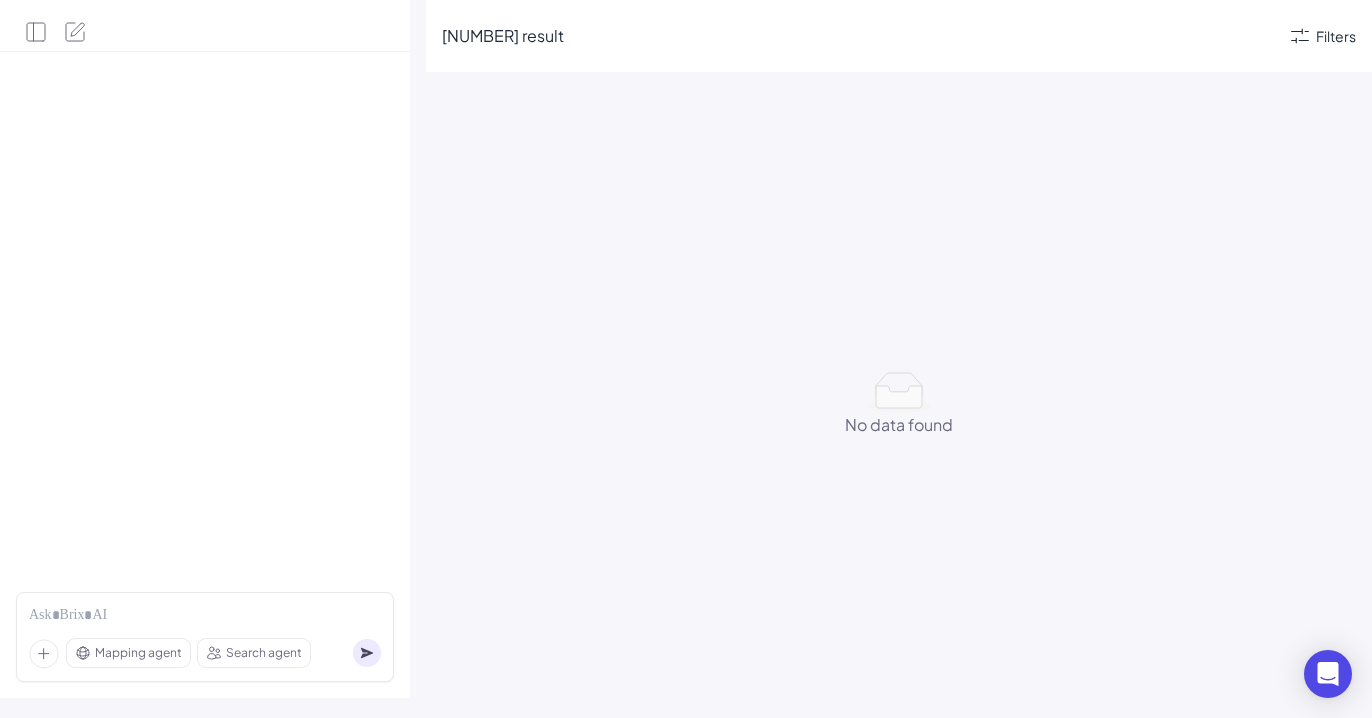 scroll, scrollTop: 3138, scrollLeft: 0, axis: vertical 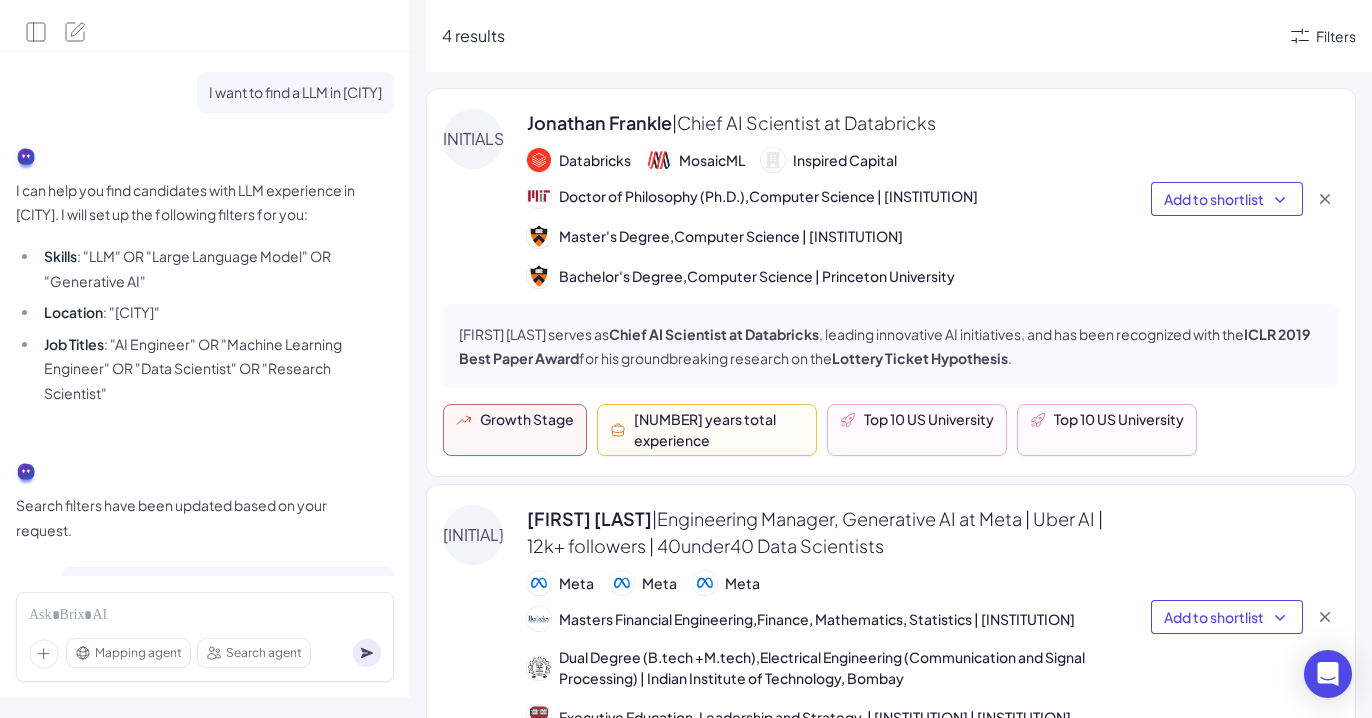 click on "[FIRST] [LAST]  |  Chief AI Scientist at Databricks" at bounding box center (731, 122) 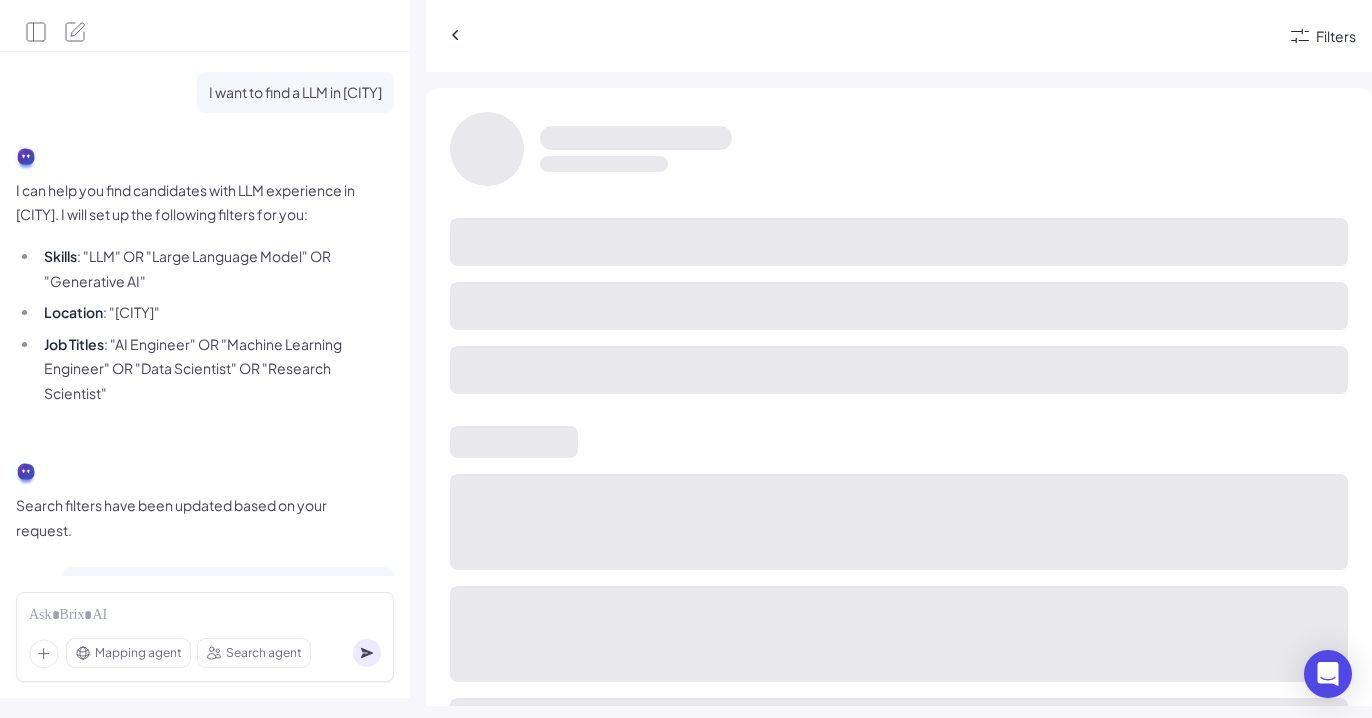 click at bounding box center (899, 306) 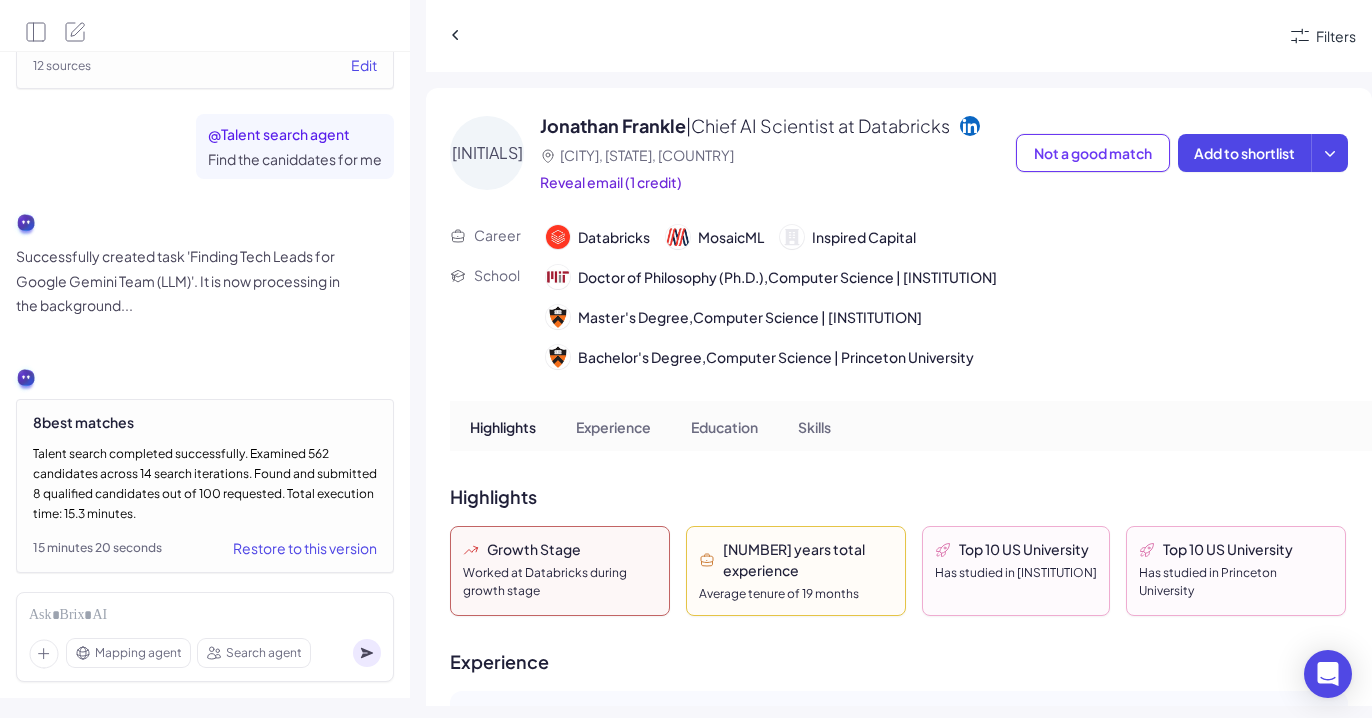 scroll, scrollTop: 3138, scrollLeft: 0, axis: vertical 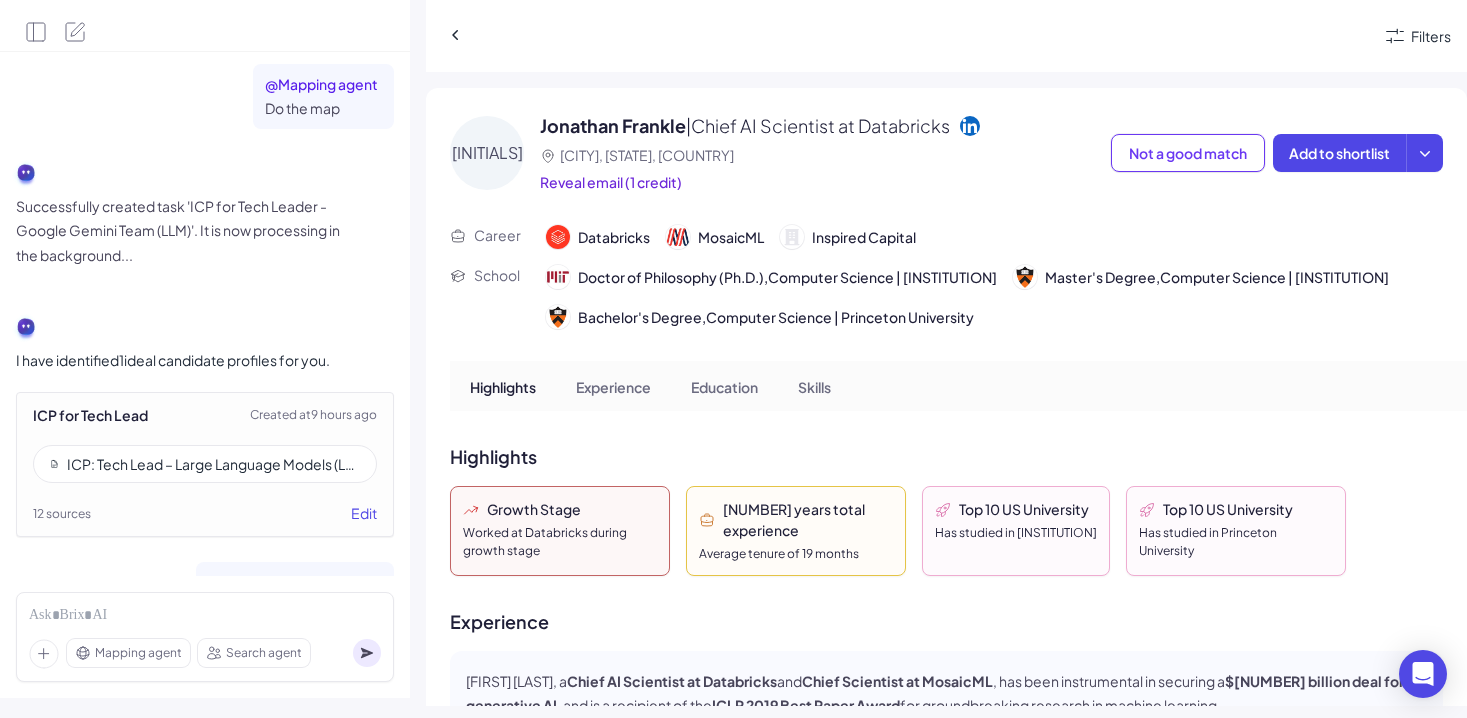 click on "ICP: Tech Lead – Large Language Models (LLM), Google Gemini Team ([CITY] [AREA])" at bounding box center [213, 464] 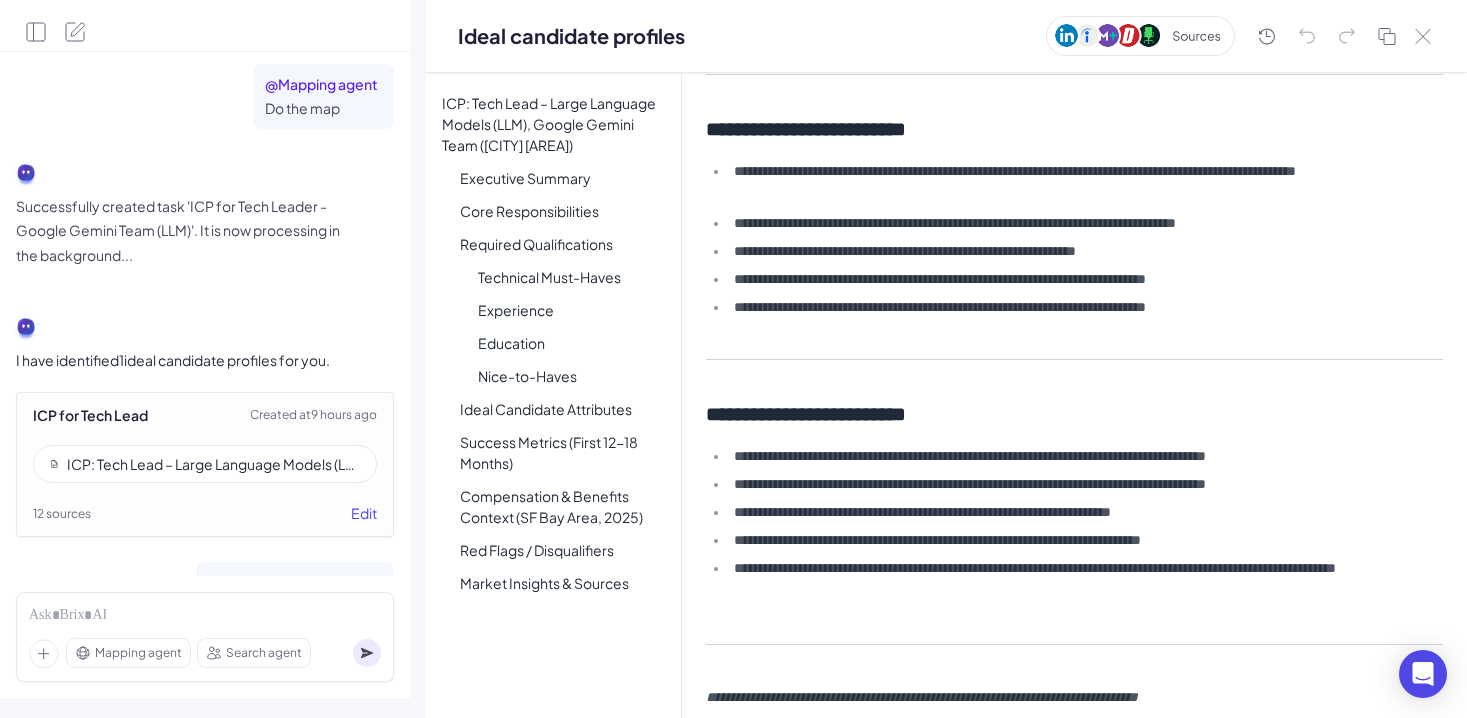 scroll, scrollTop: 3427, scrollLeft: 0, axis: vertical 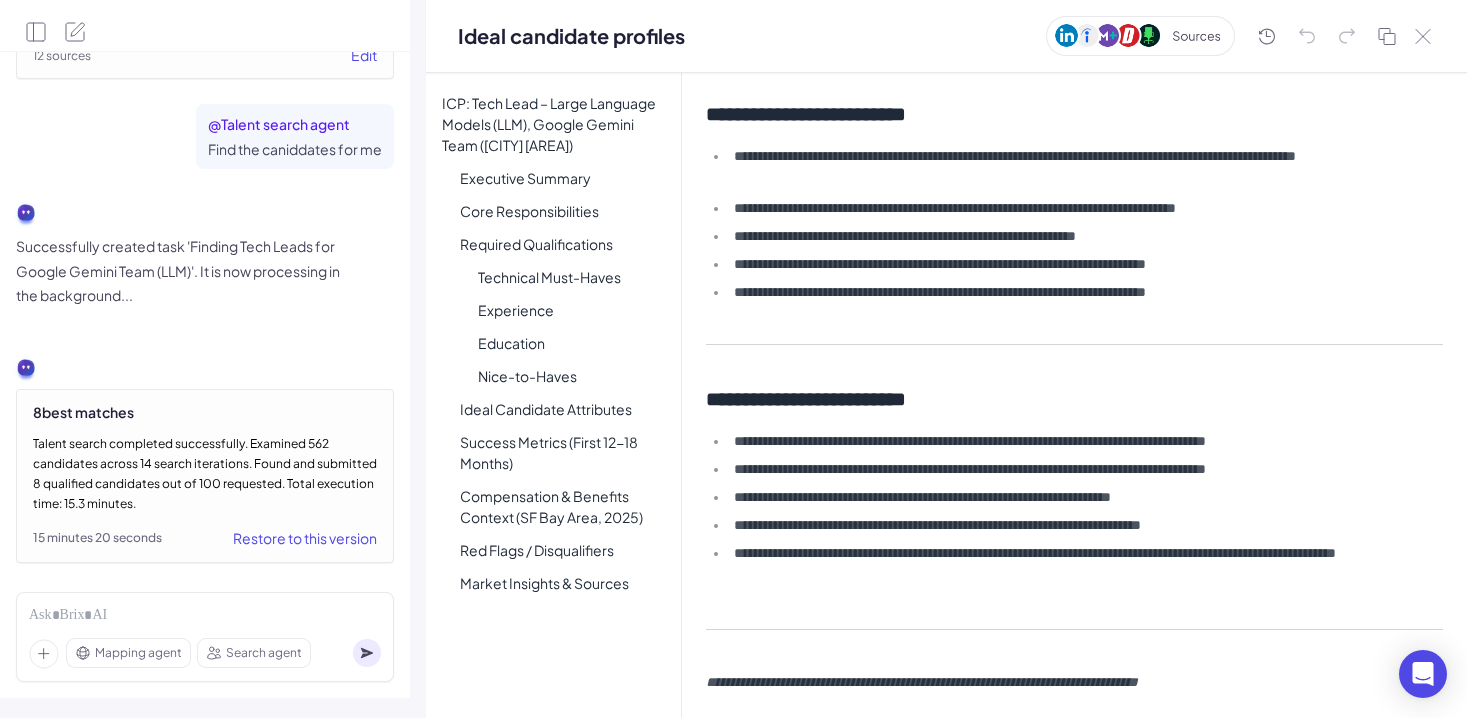 click on "Ideal candidate profiles" at bounding box center [946, 36] 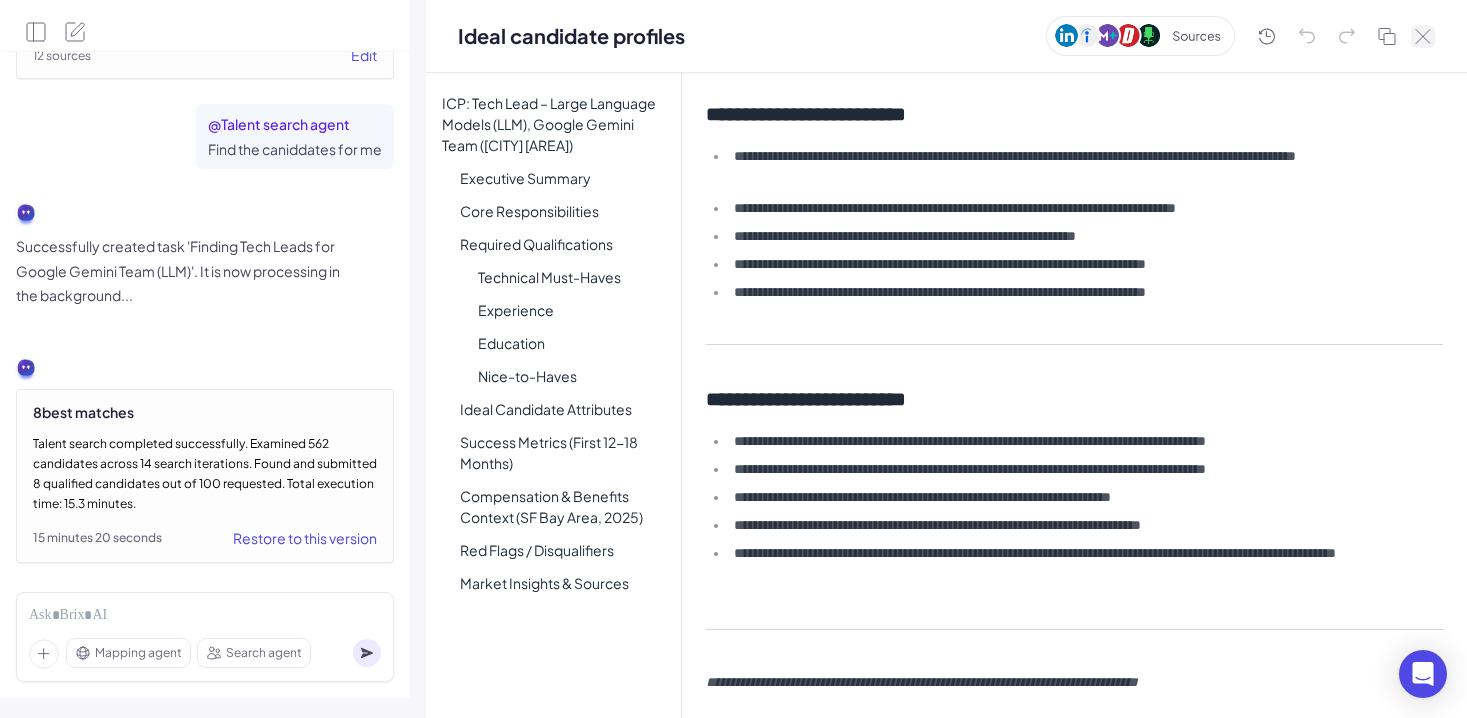 click at bounding box center (1423, 36) 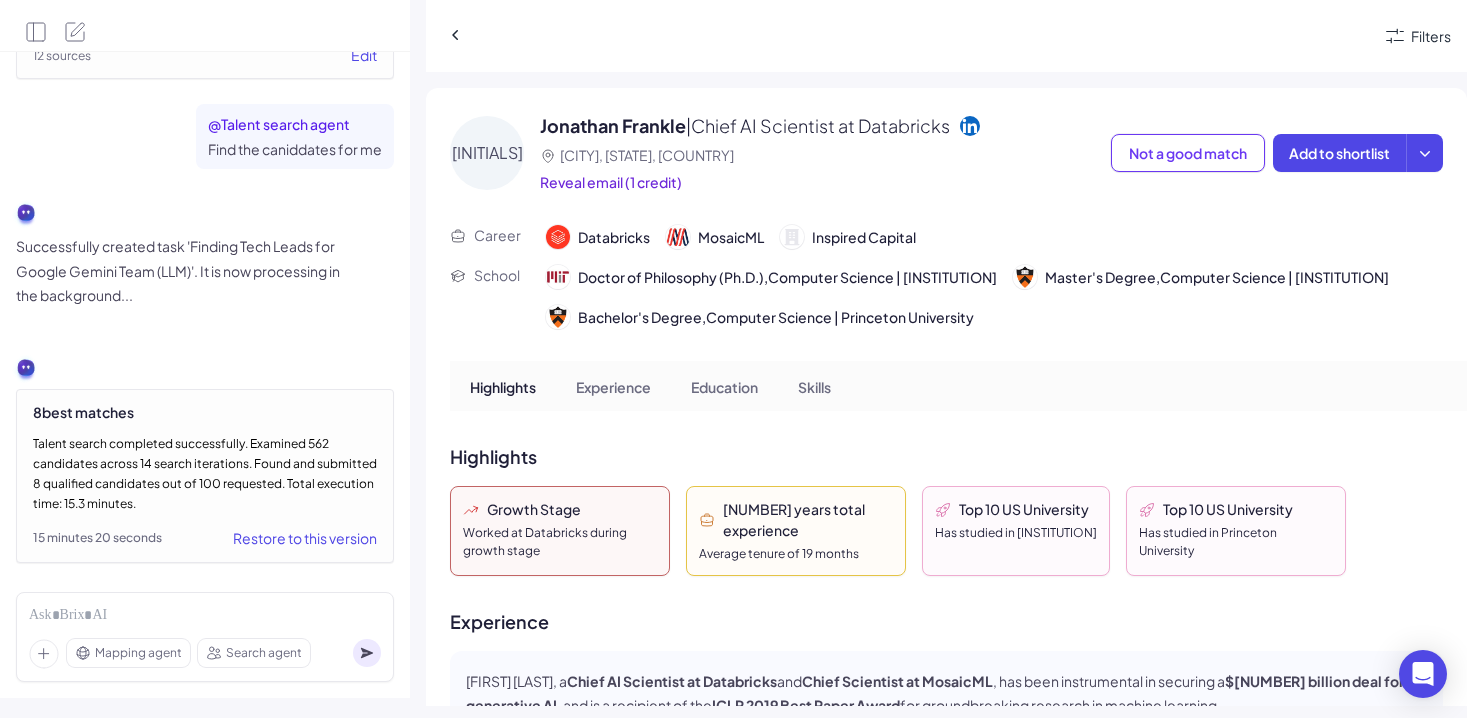 click on "Restore to this version" at bounding box center (305, 538) 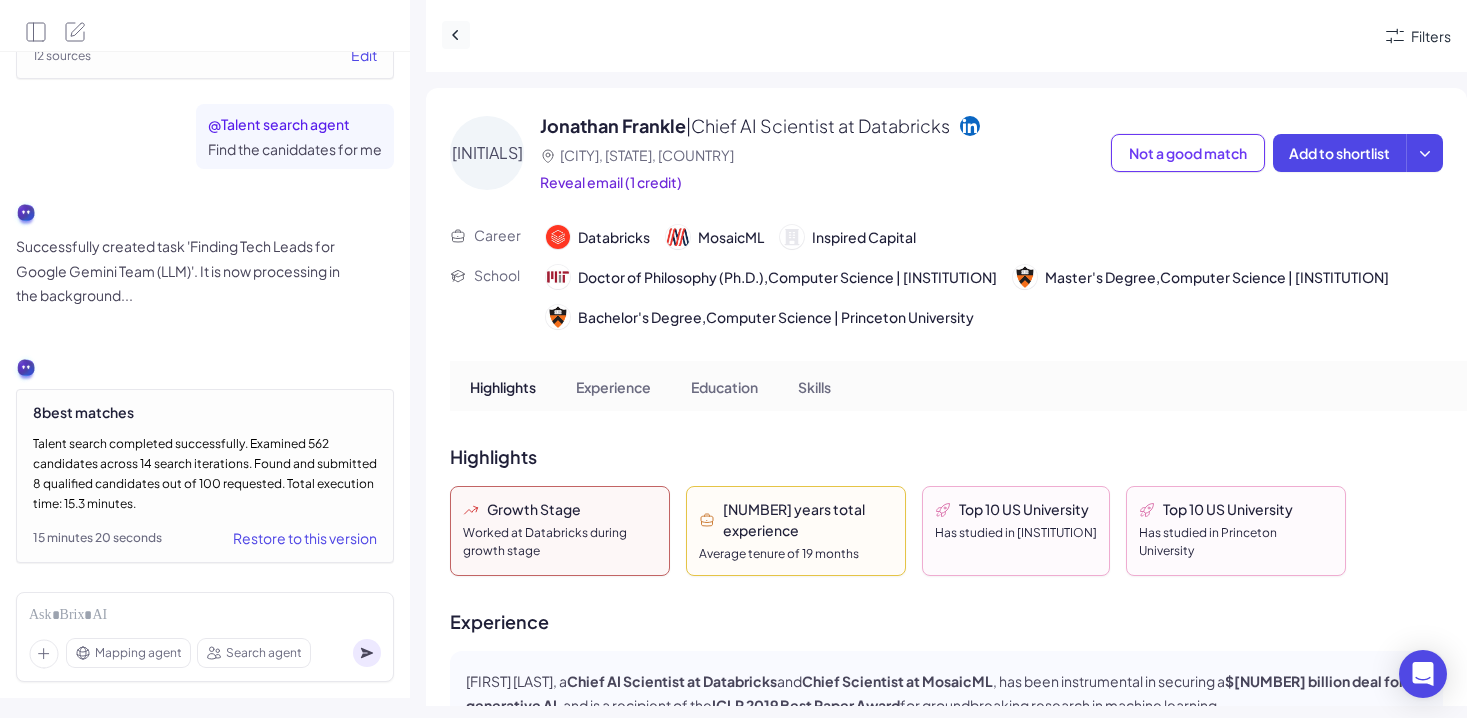 click at bounding box center (456, 35) 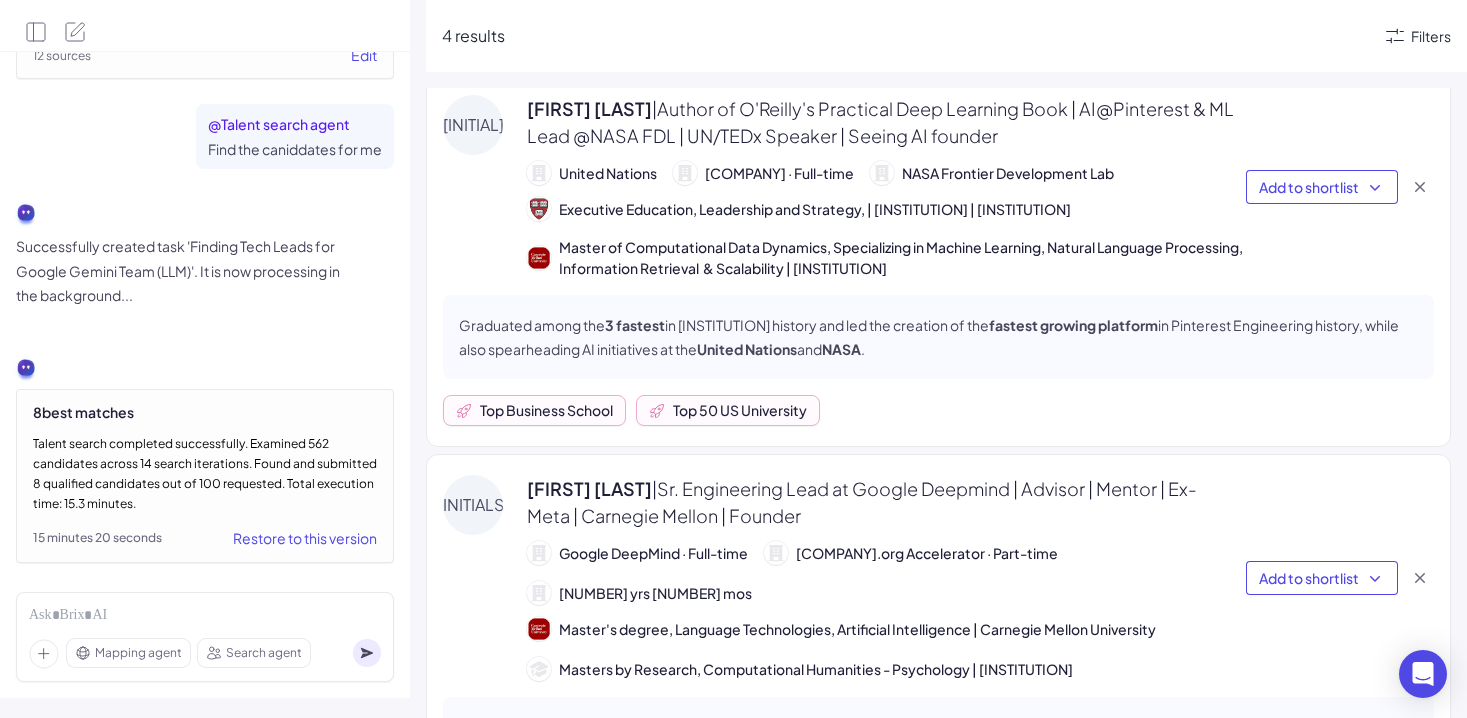 scroll, scrollTop: 0, scrollLeft: 0, axis: both 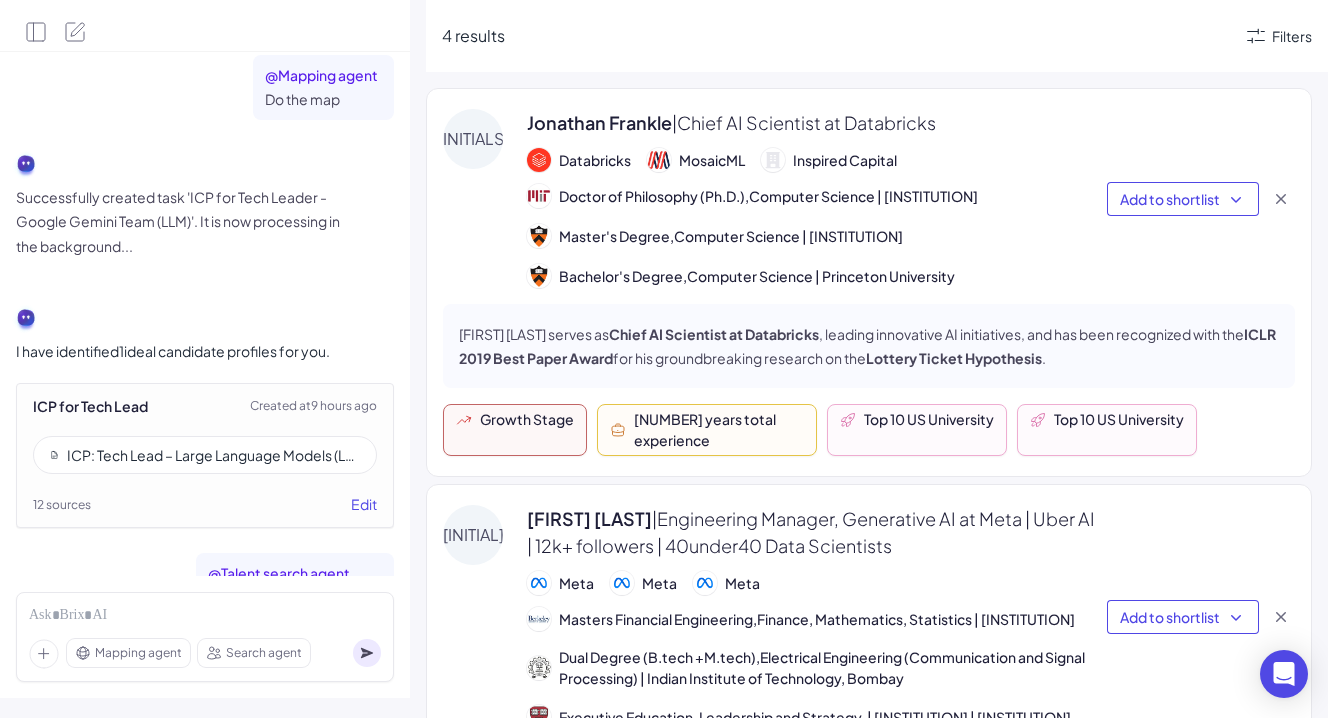 click on "Created at  [NUMBER] hours ago" at bounding box center [313, 406] 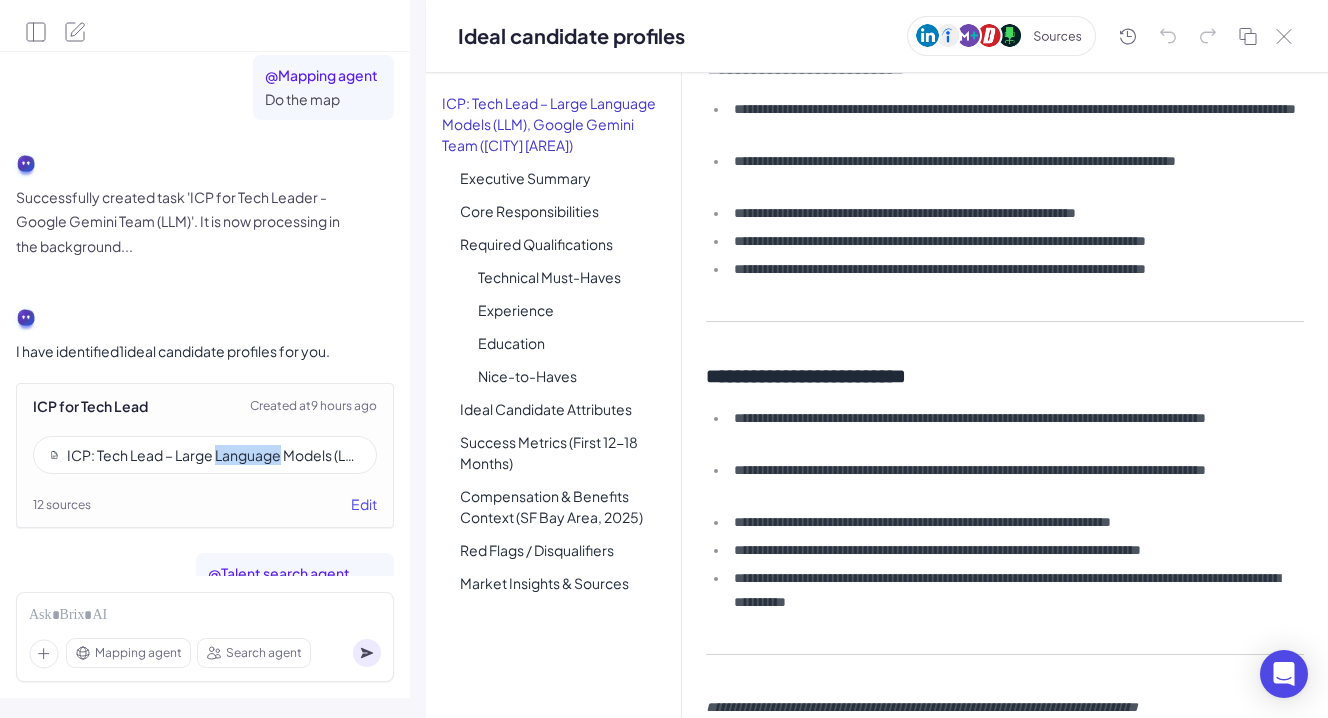 scroll, scrollTop: 3877, scrollLeft: 0, axis: vertical 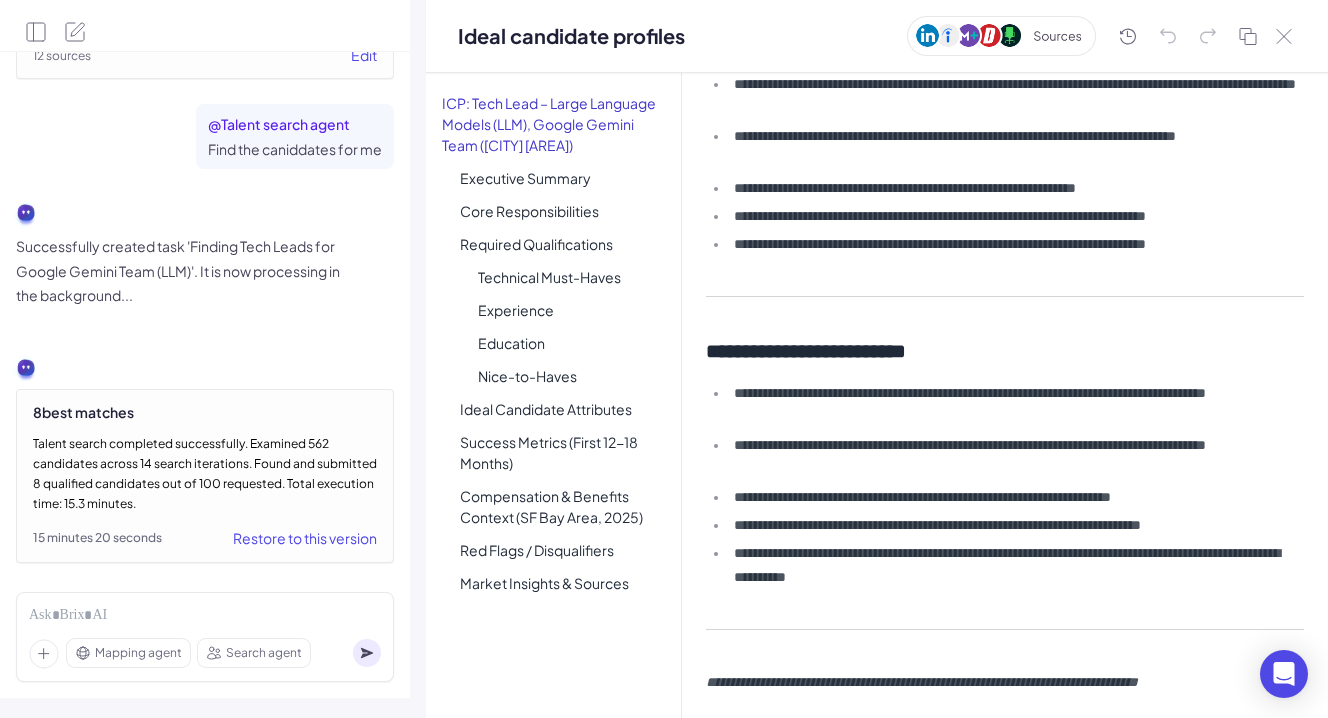 click at bounding box center (1204, 36) 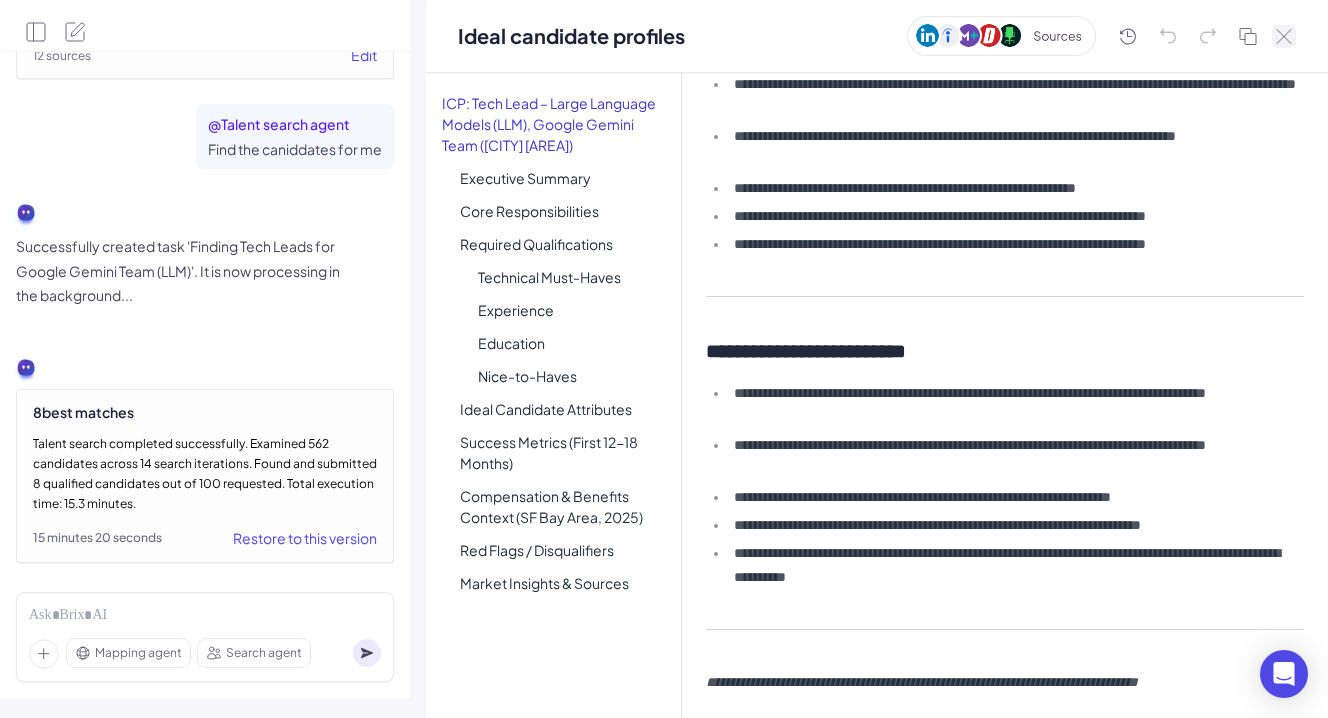 click at bounding box center [1284, 36] 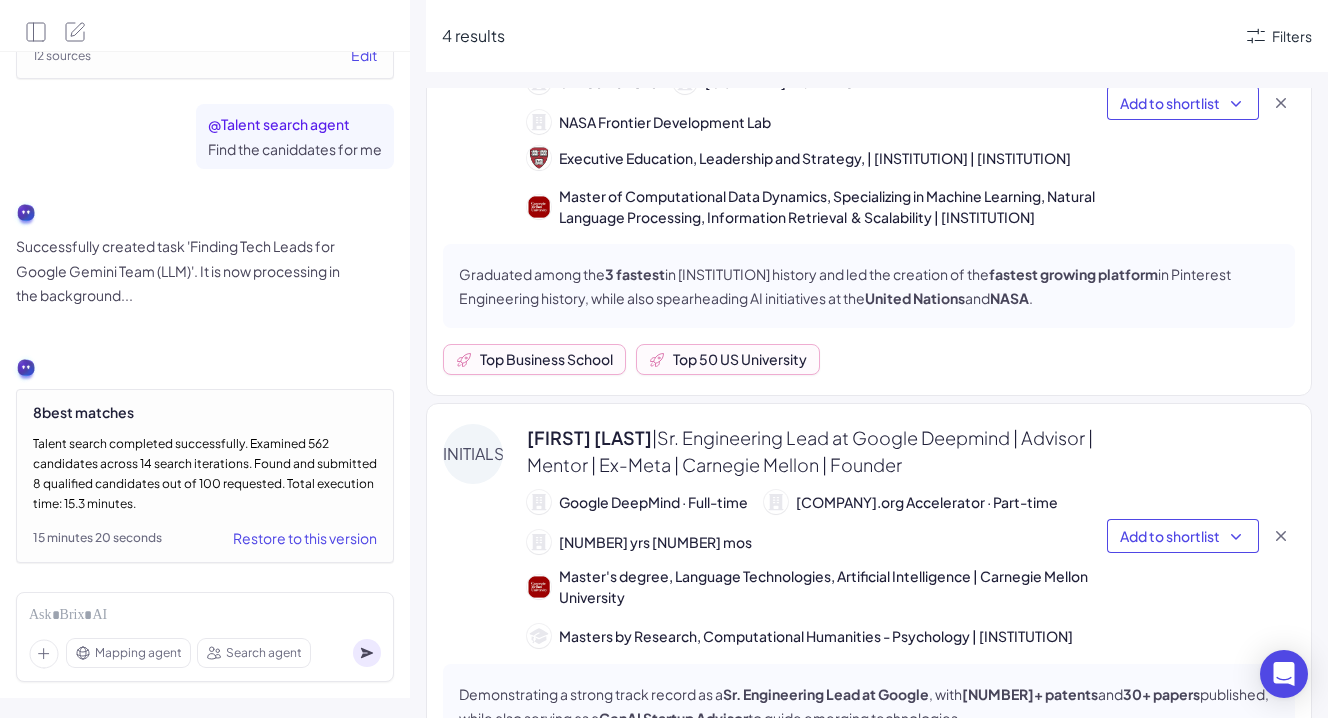 scroll, scrollTop: 0, scrollLeft: 0, axis: both 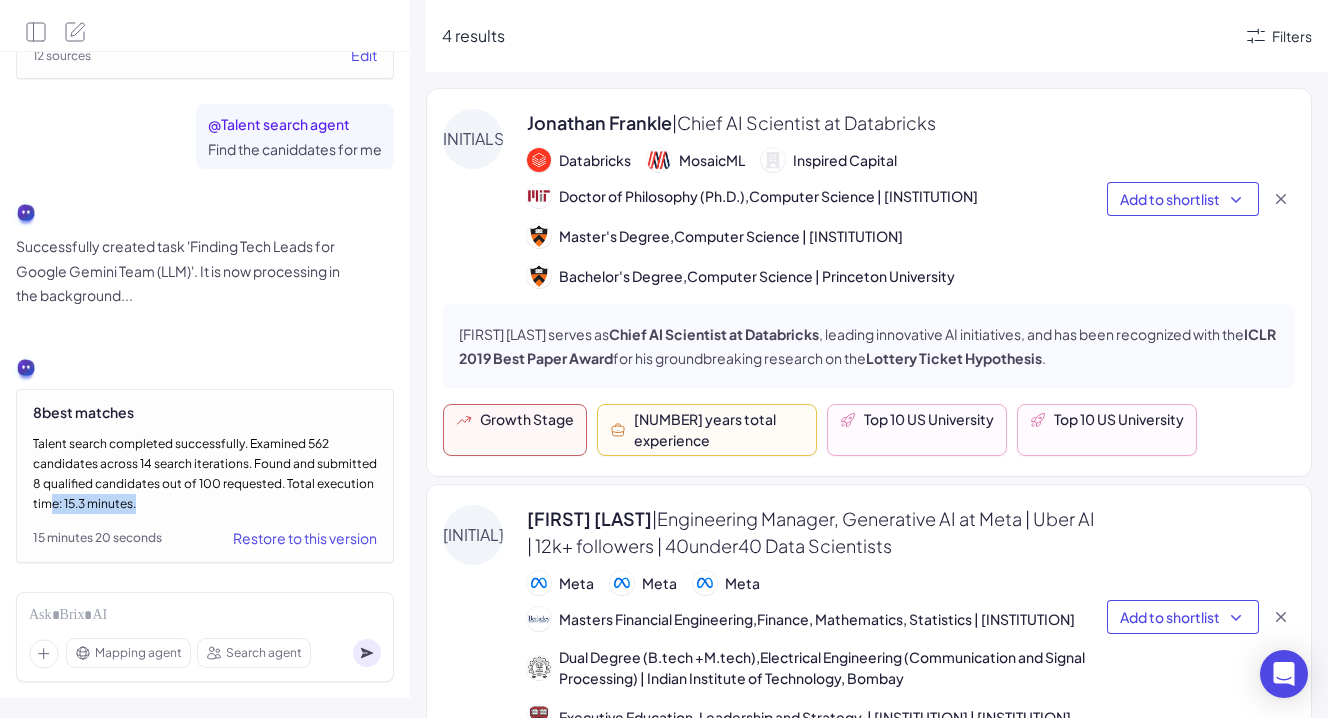 drag, startPoint x: 48, startPoint y: 478, endPoint x: 159, endPoint y: 484, distance: 111.16204 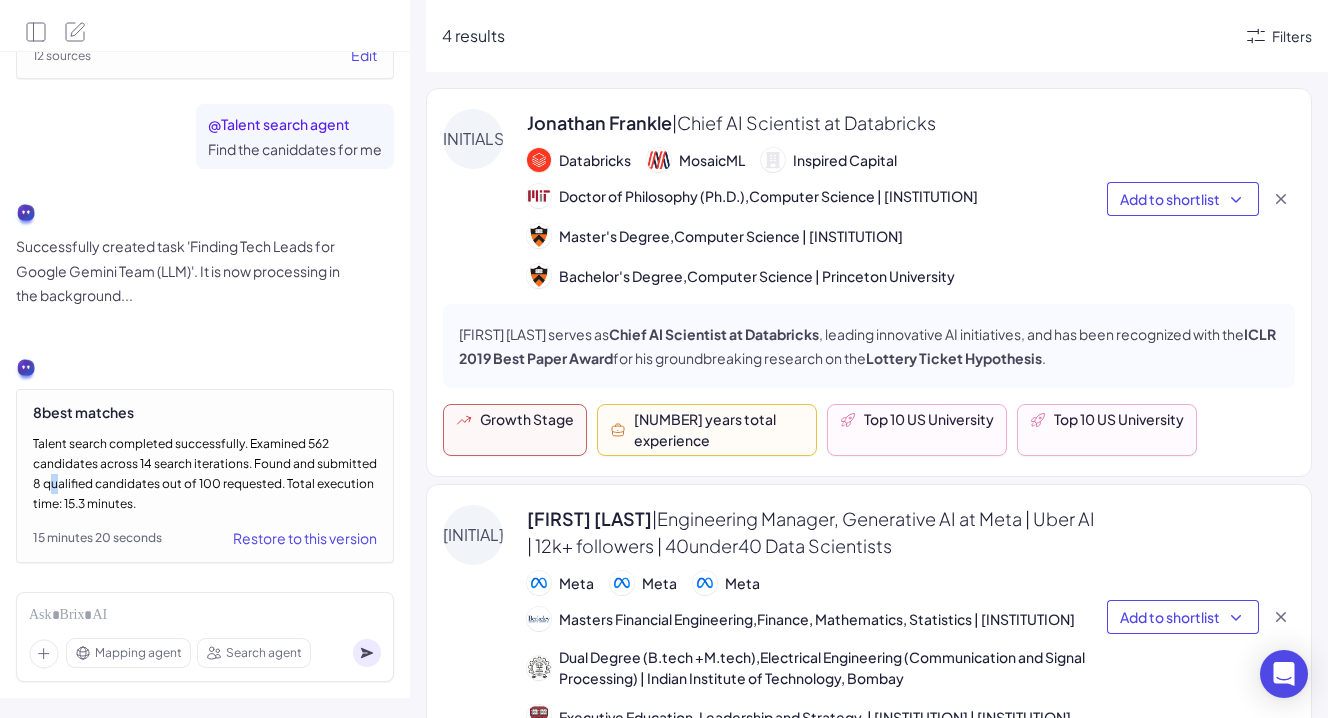 drag, startPoint x: 54, startPoint y: 463, endPoint x: 27, endPoint y: 463, distance: 27 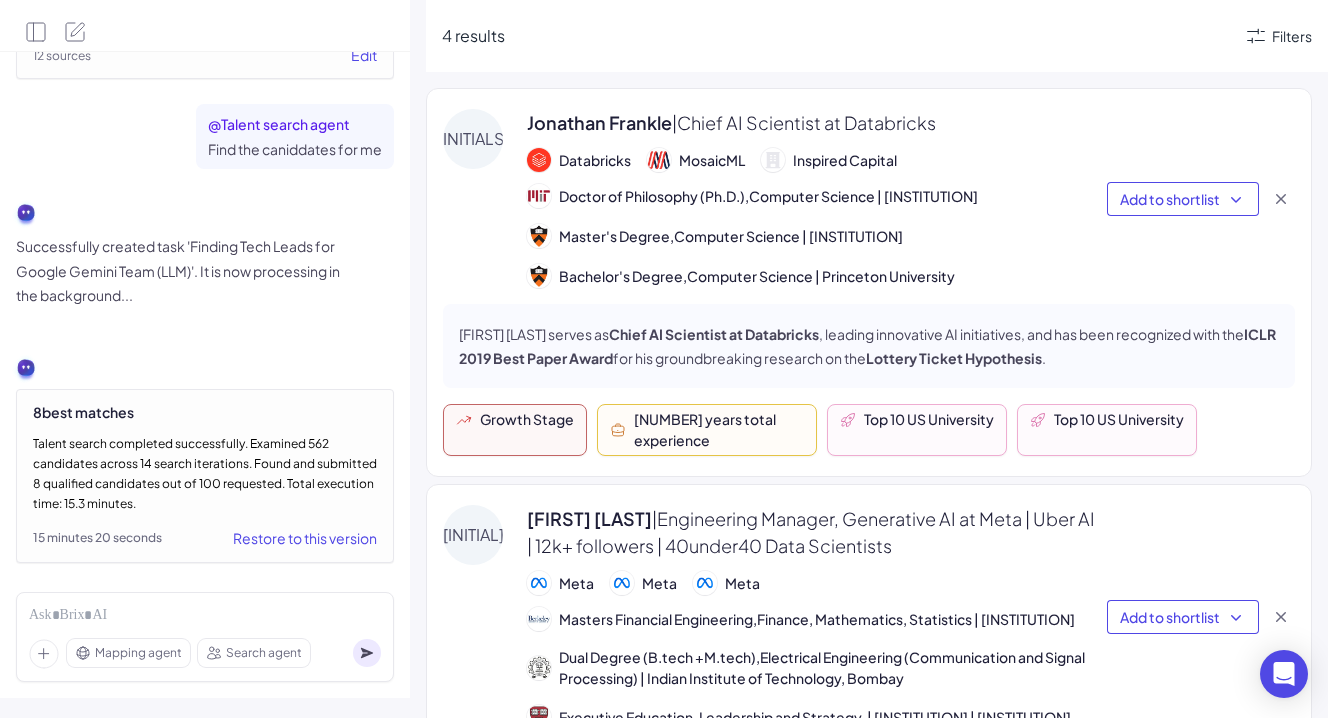 click on "Talent search completed successfully. Examined 562 candidates across 14 search iterations. Found and submitted 8 qualified candidates out of 100 requested. Total execution time: 15.3 minutes." at bounding box center (205, 474) 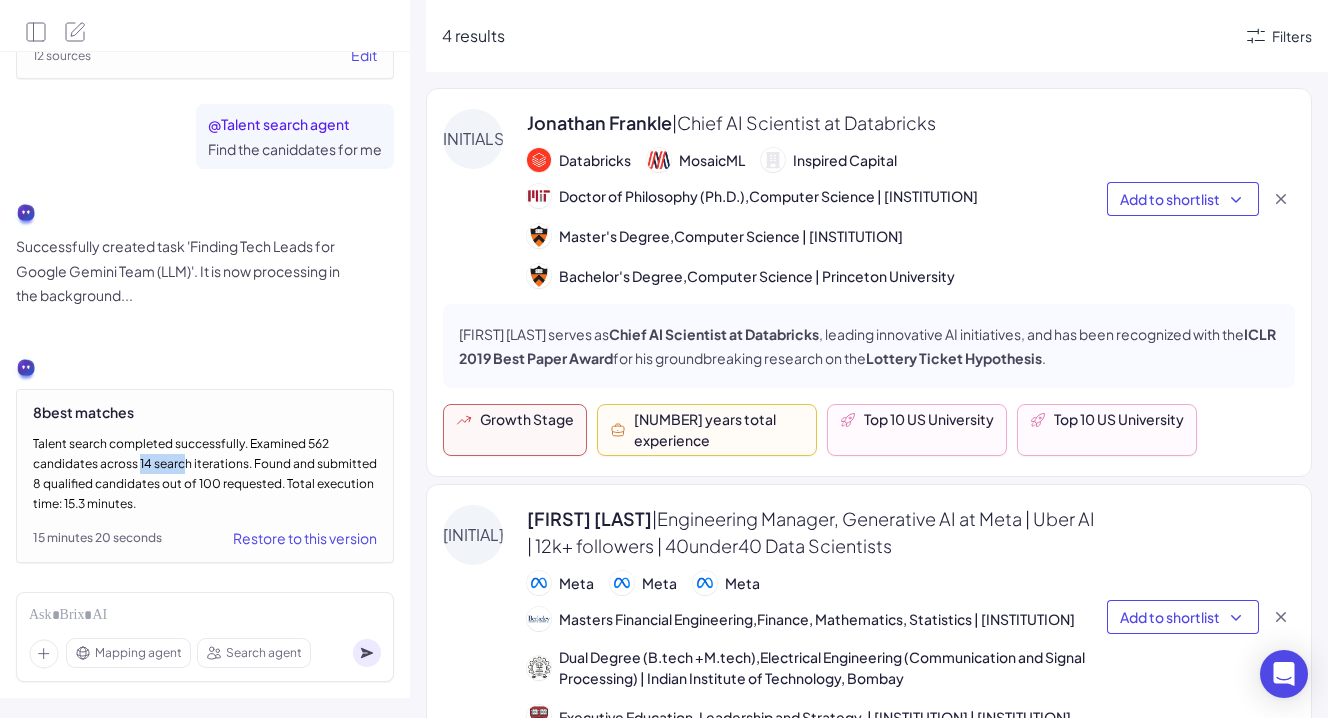 drag, startPoint x: 138, startPoint y: 438, endPoint x: 190, endPoint y: 438, distance: 52 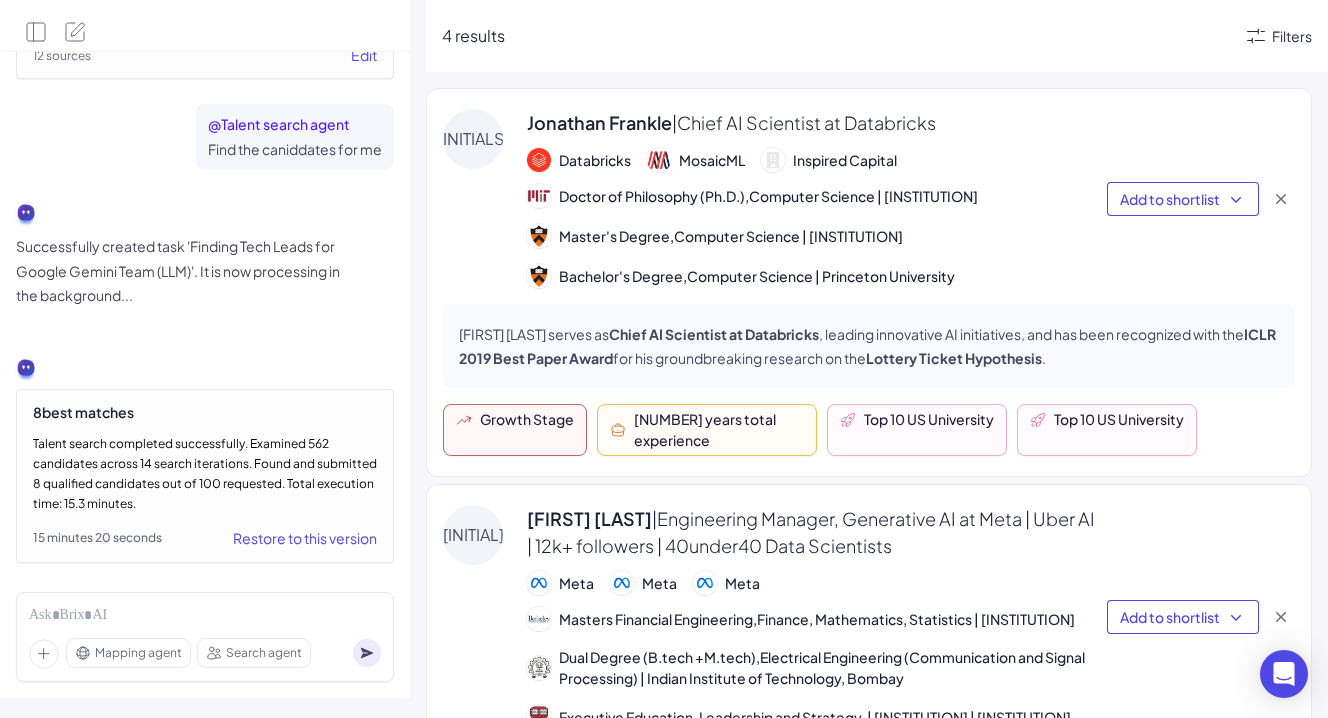 click on "Talent search completed successfully. Examined 562 candidates across 14 search iterations. Found and submitted 8 qualified candidates out of 100 requested. Total execution time: 15.3 minutes." at bounding box center [205, 474] 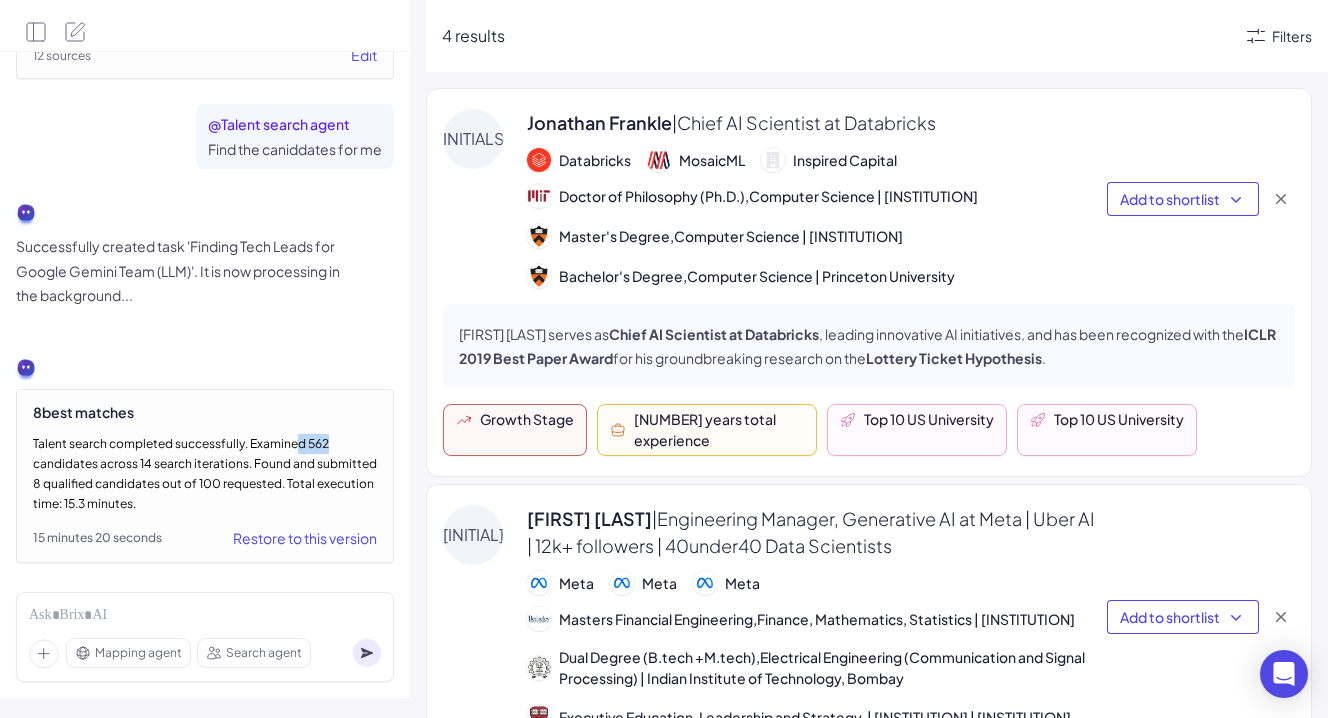 drag, startPoint x: 295, startPoint y: 418, endPoint x: 352, endPoint y: 422, distance: 57.14018 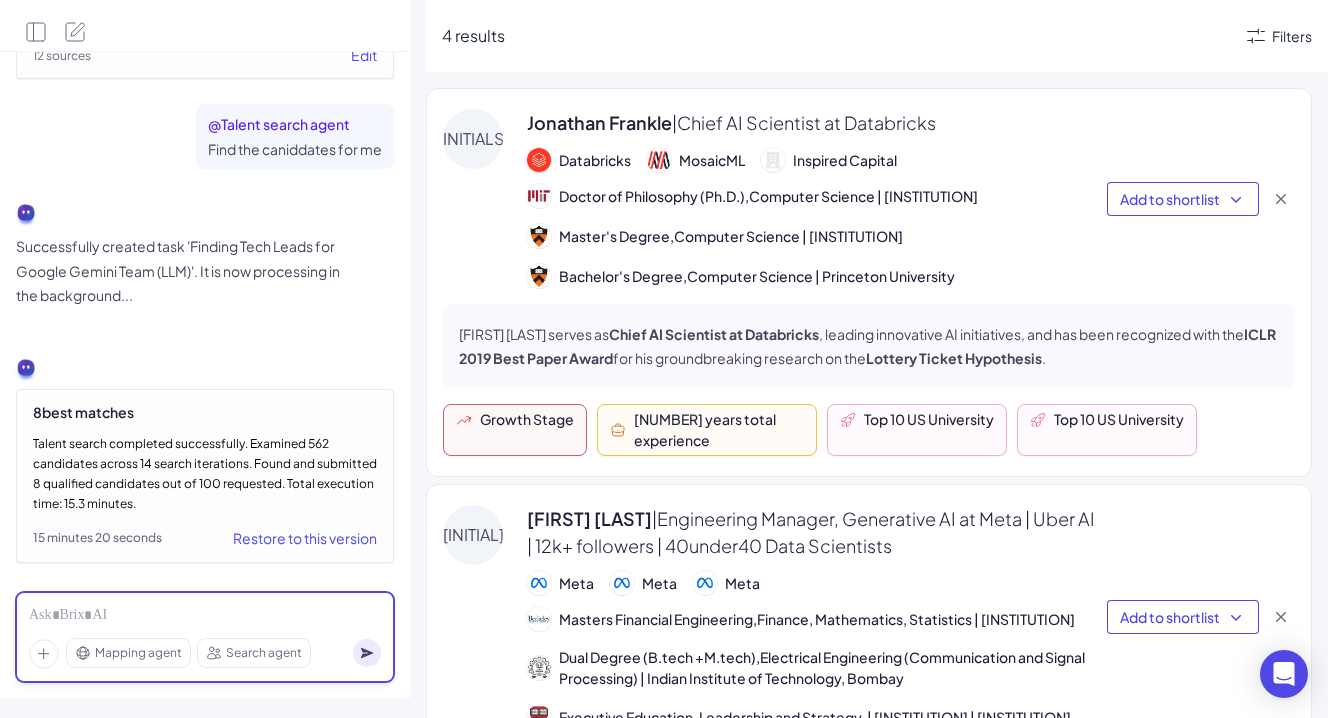 click at bounding box center (205, 616) 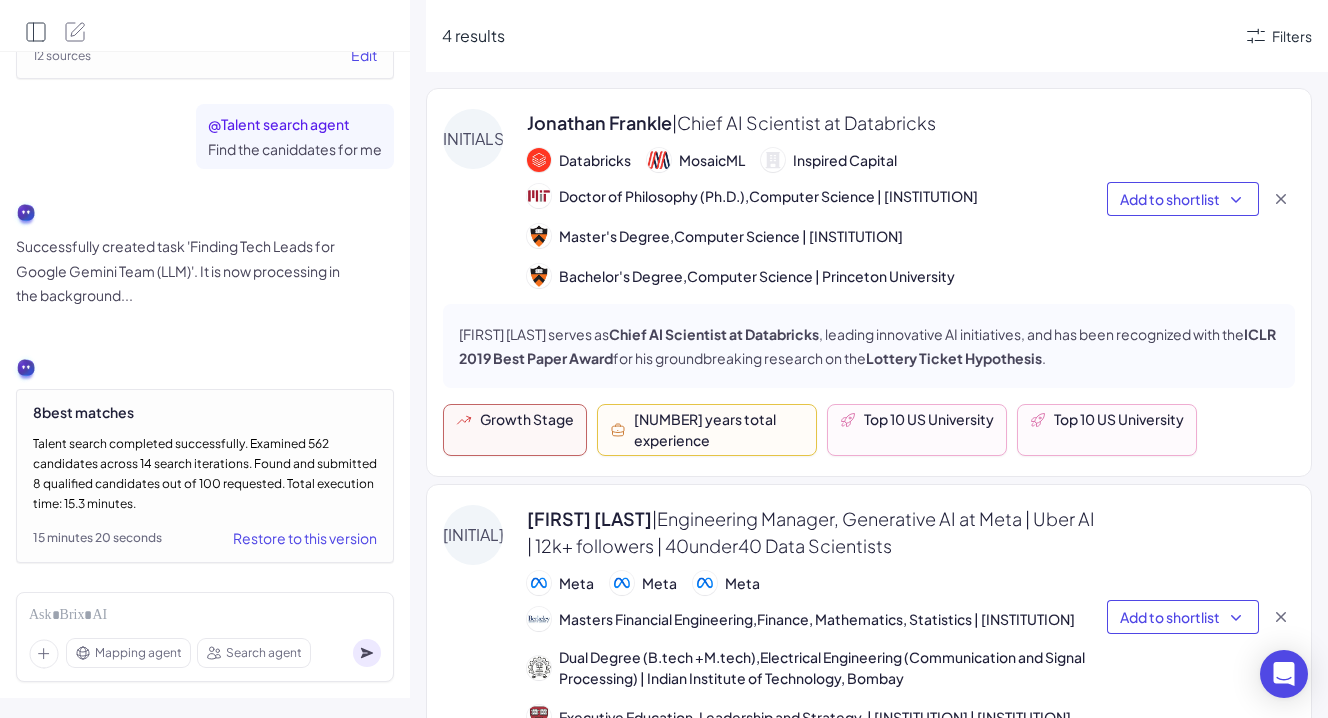 click at bounding box center [36, 32] 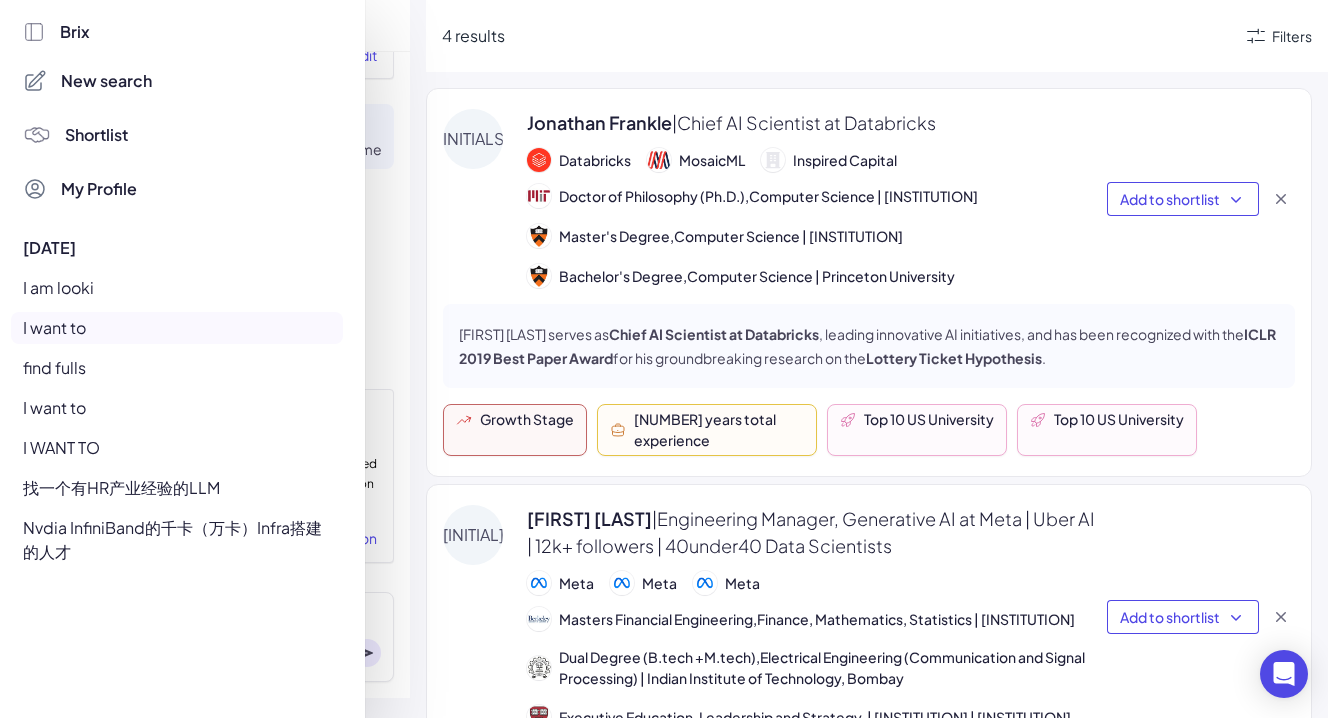 click on "New search" at bounding box center [106, 81] 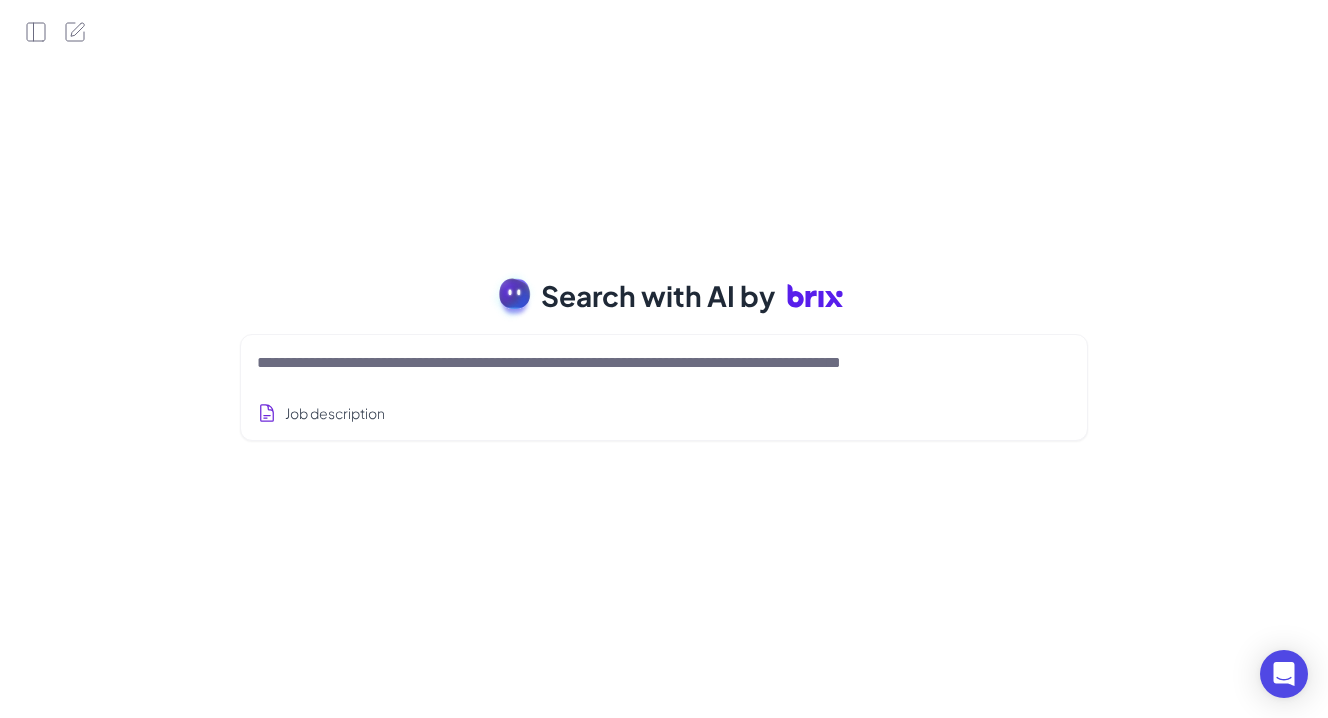 click at bounding box center [664, 363] 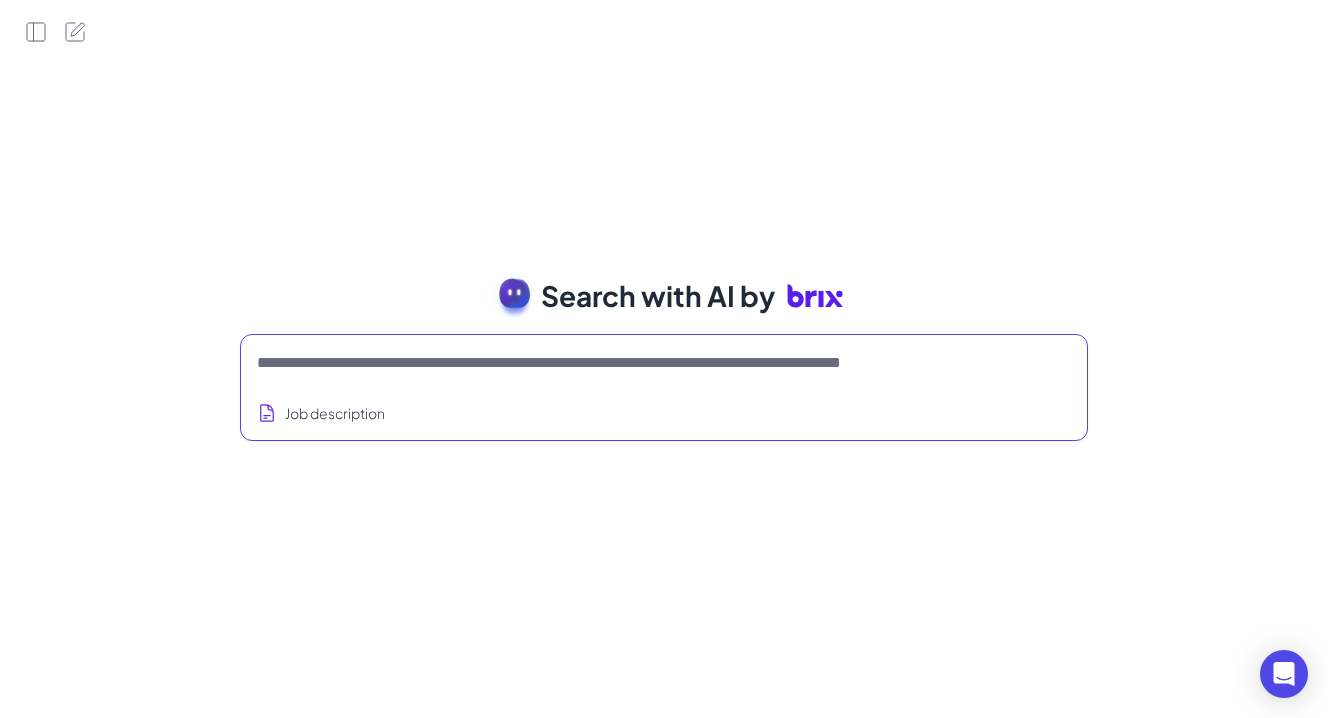 click at bounding box center [640, 363] 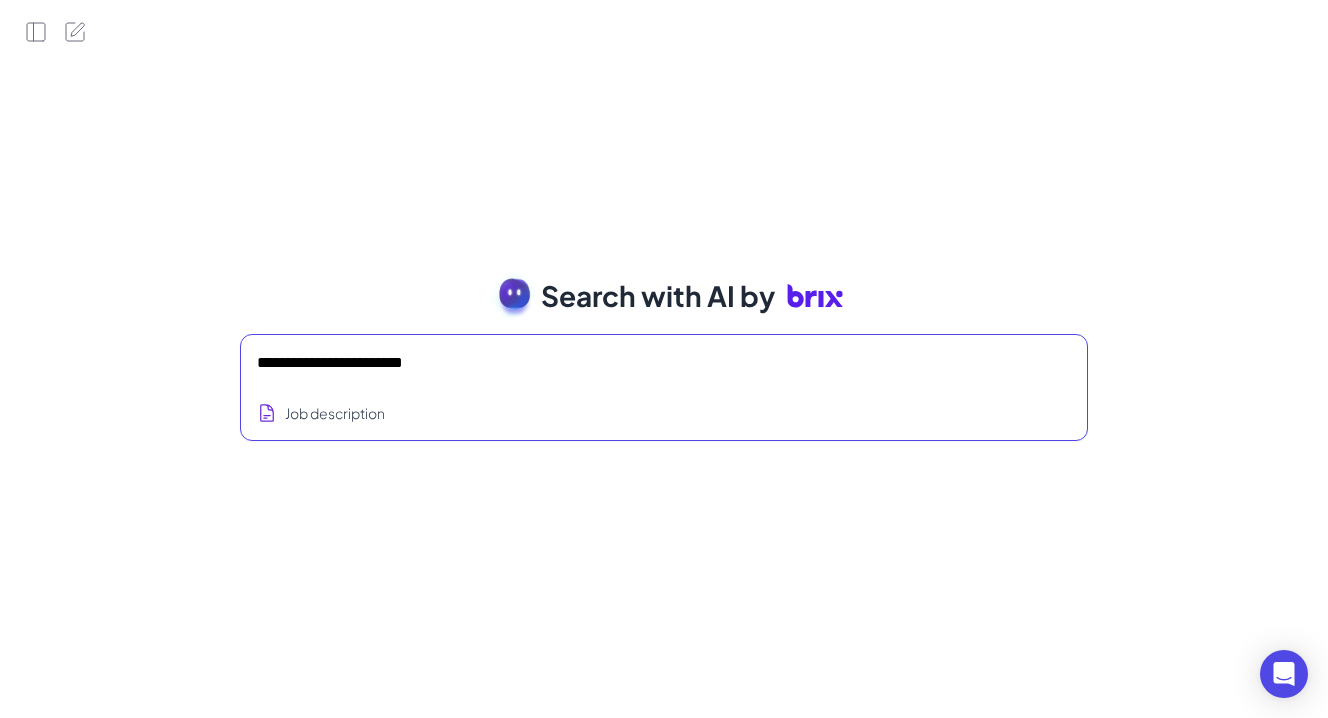 type on "**********" 